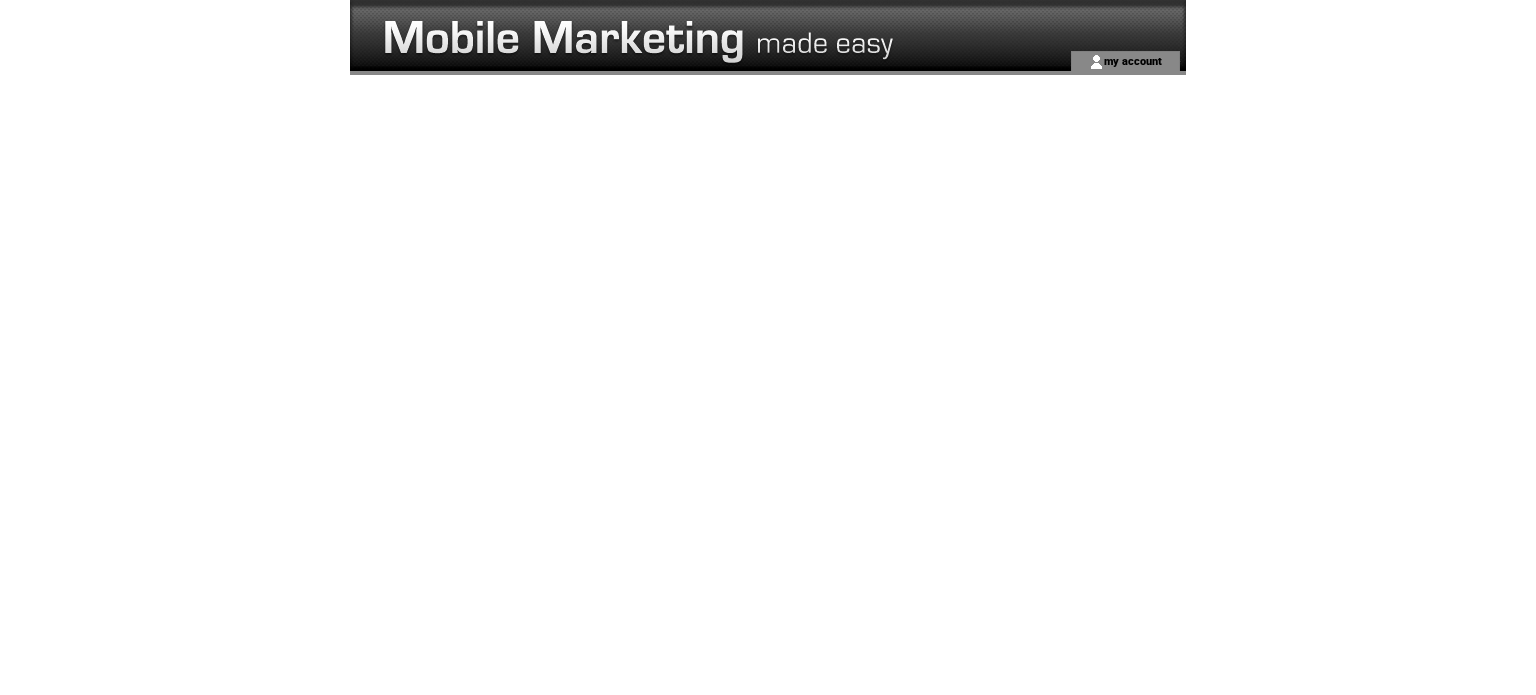 scroll, scrollTop: 0, scrollLeft: 0, axis: both 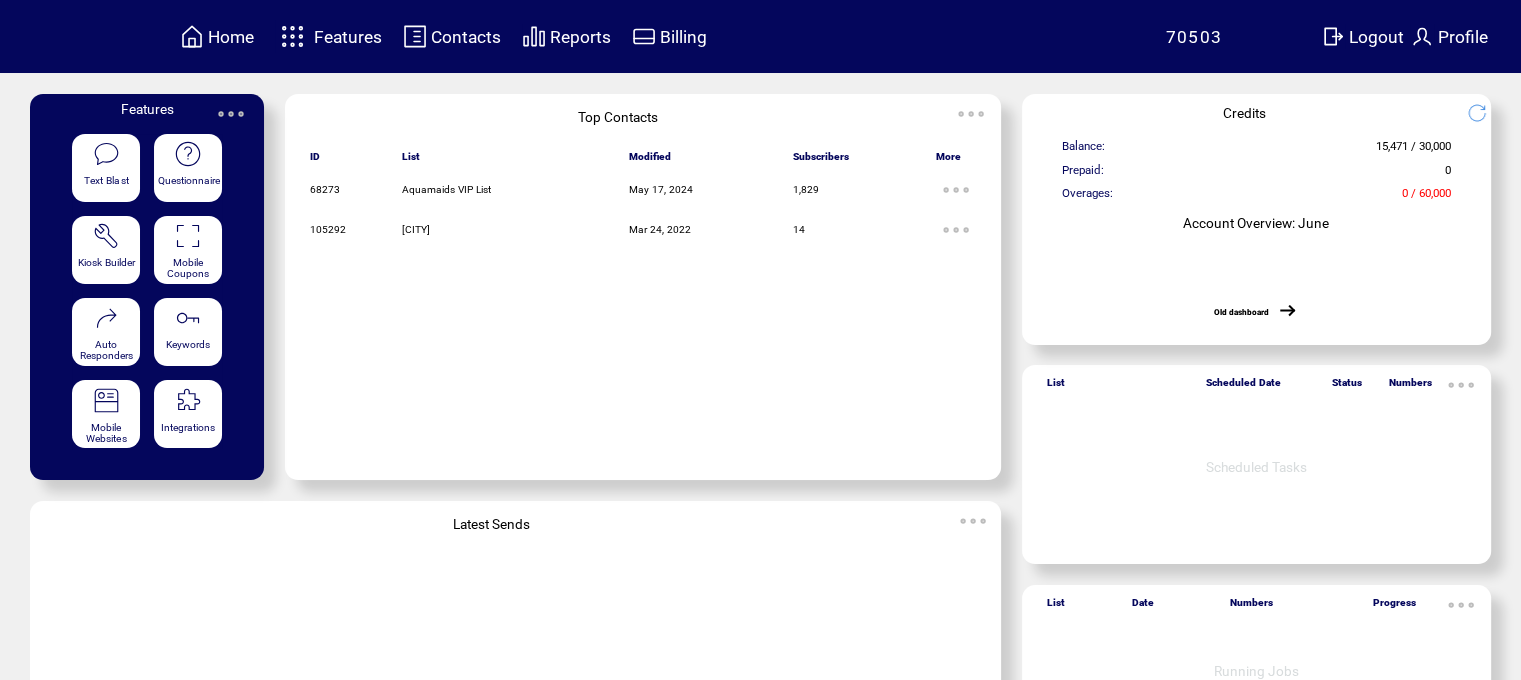 click at bounding box center (292, 36) 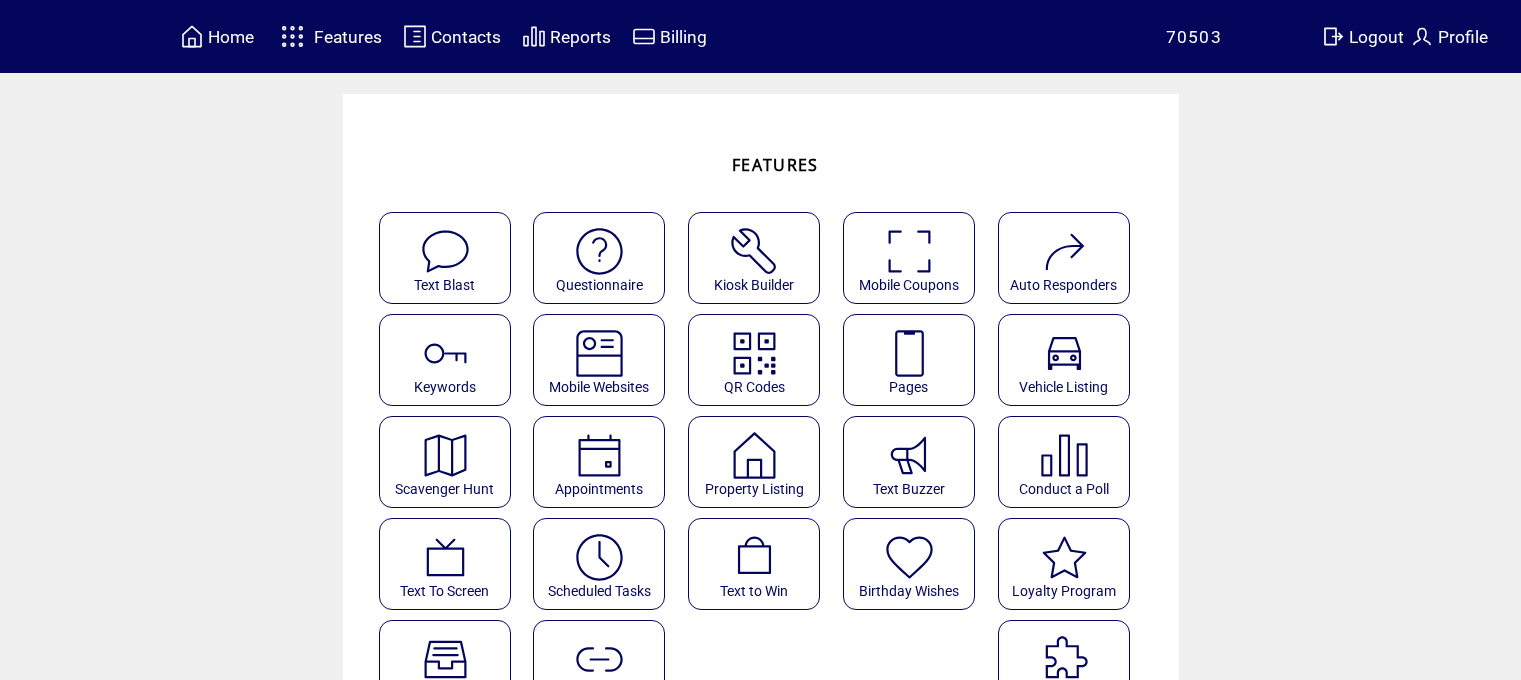 scroll, scrollTop: 0, scrollLeft: 0, axis: both 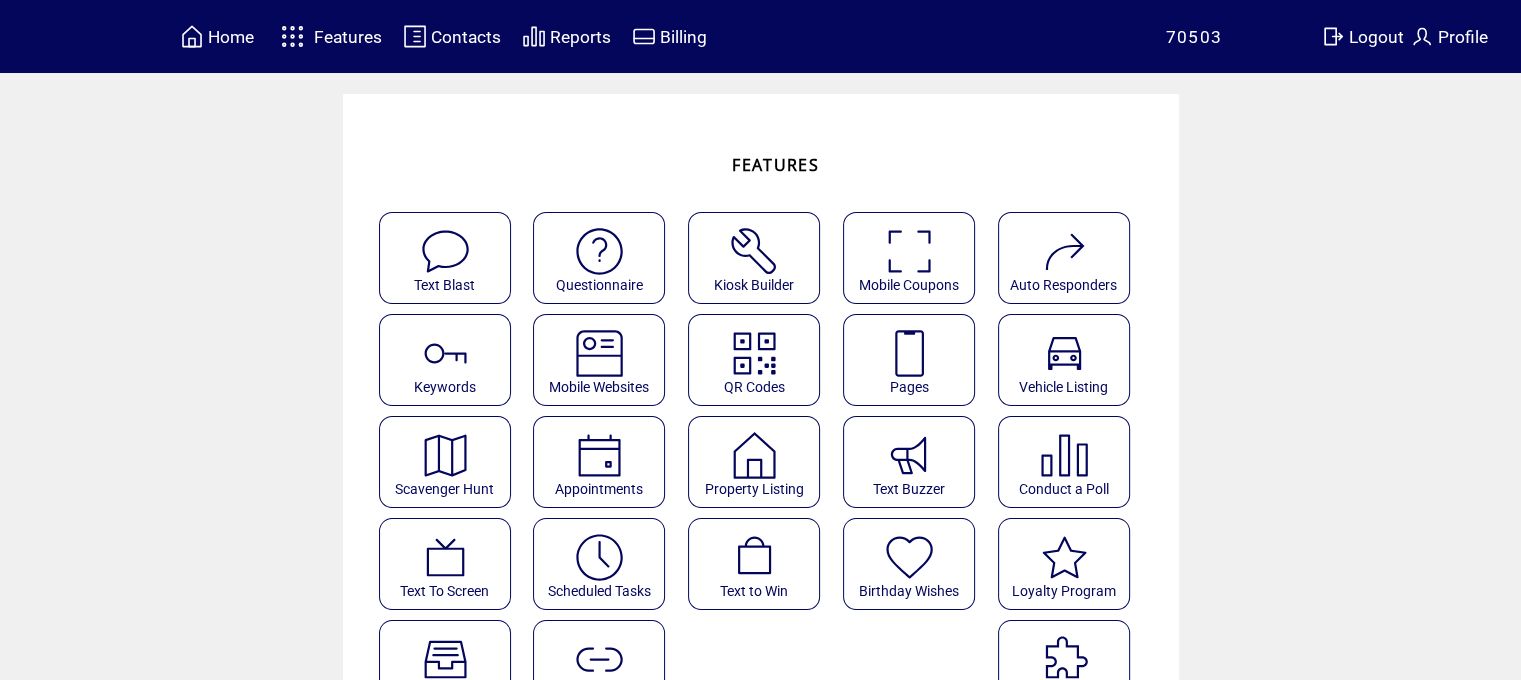 click at bounding box center [445, 251] 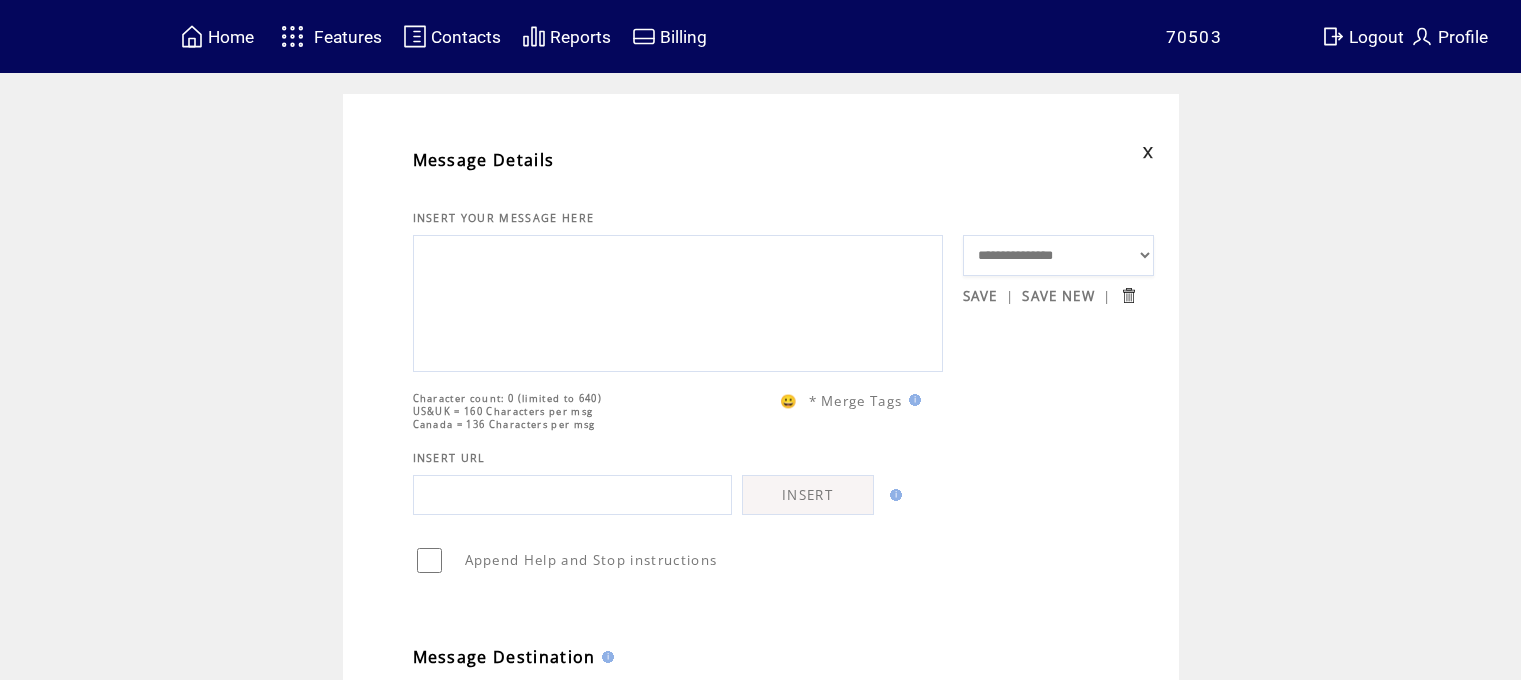 scroll, scrollTop: 0, scrollLeft: 0, axis: both 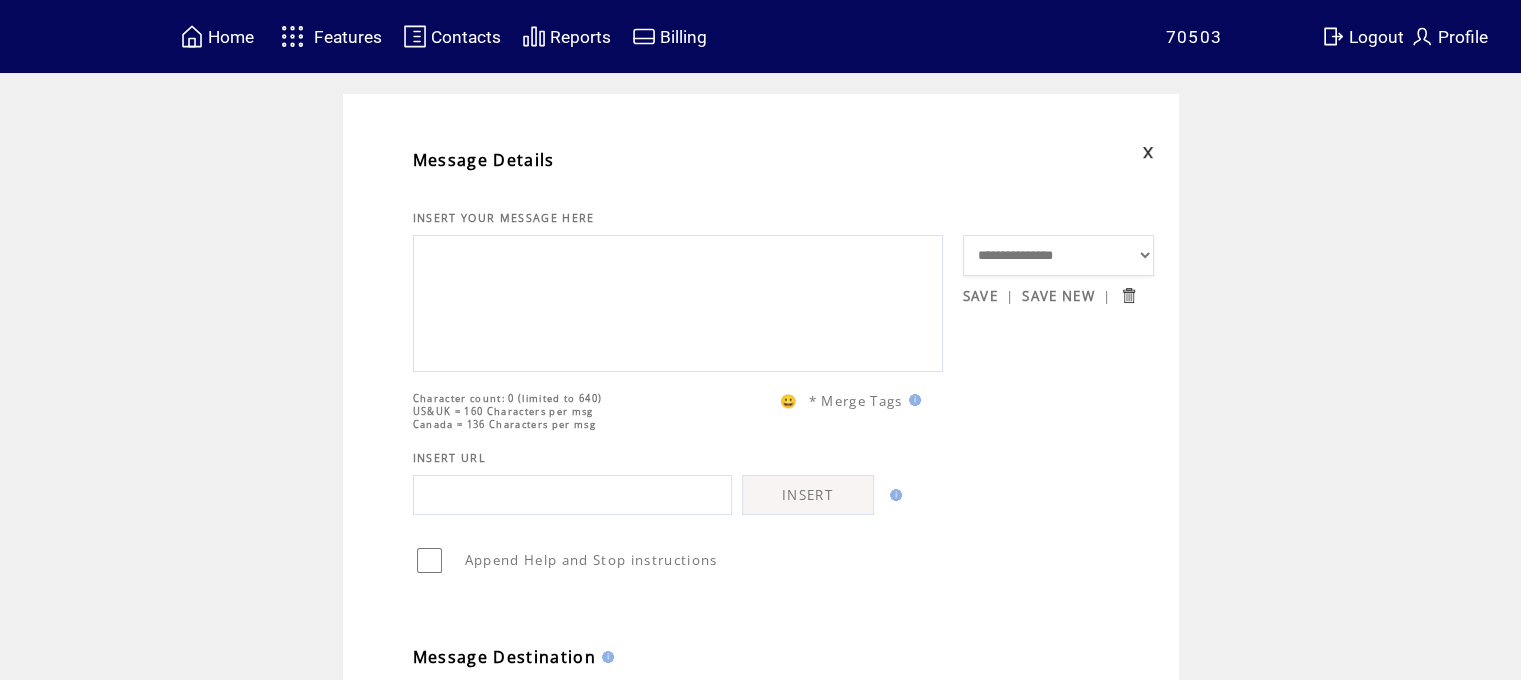 click on "**********" at bounding box center [1059, 256] 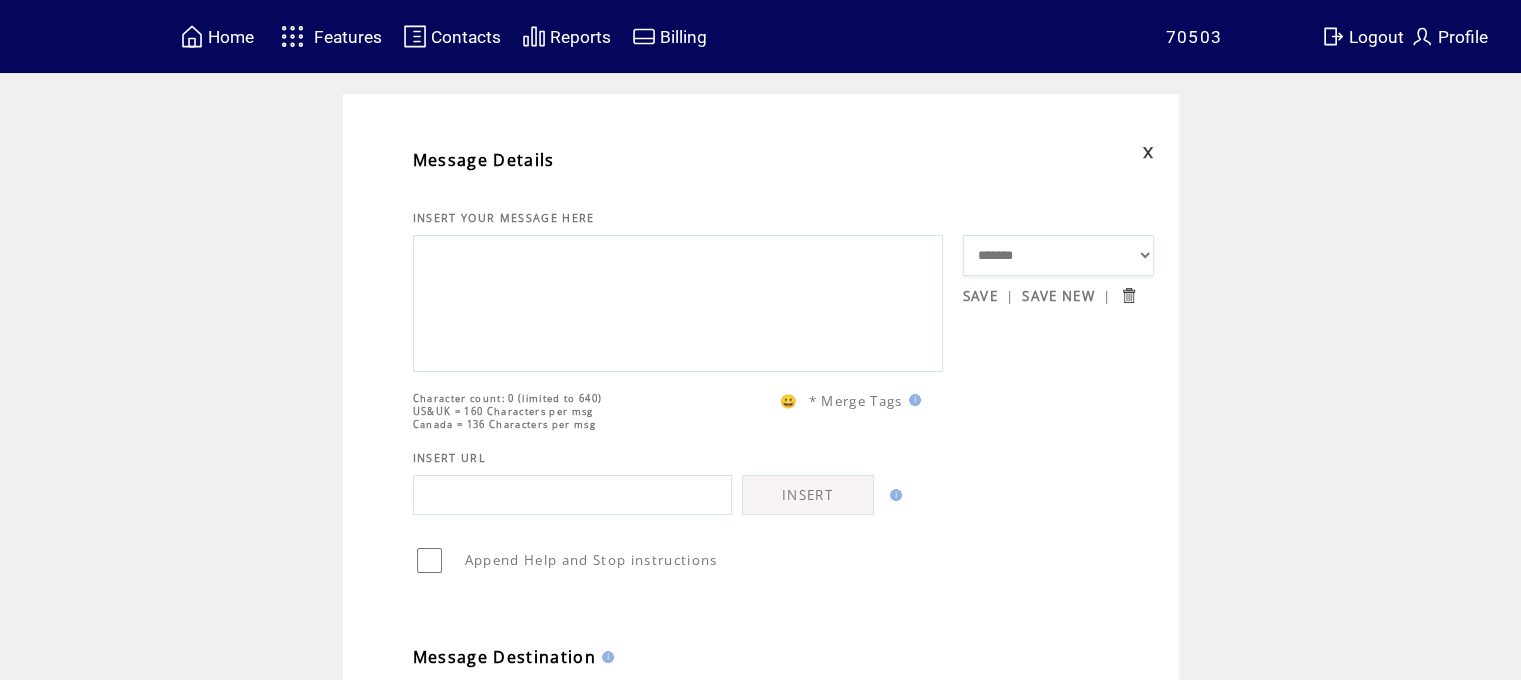 click on "**********" at bounding box center (1059, 256) 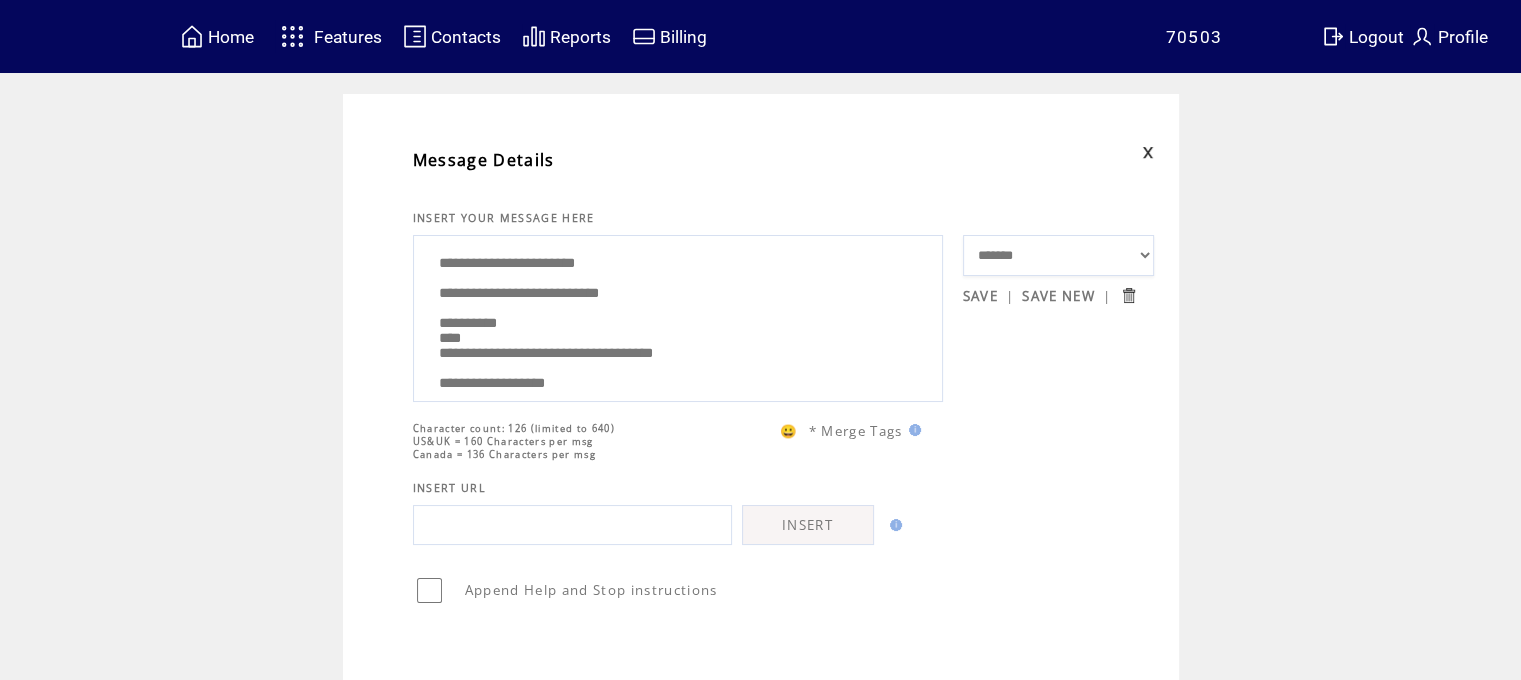click on "**********" at bounding box center (1059, 256) 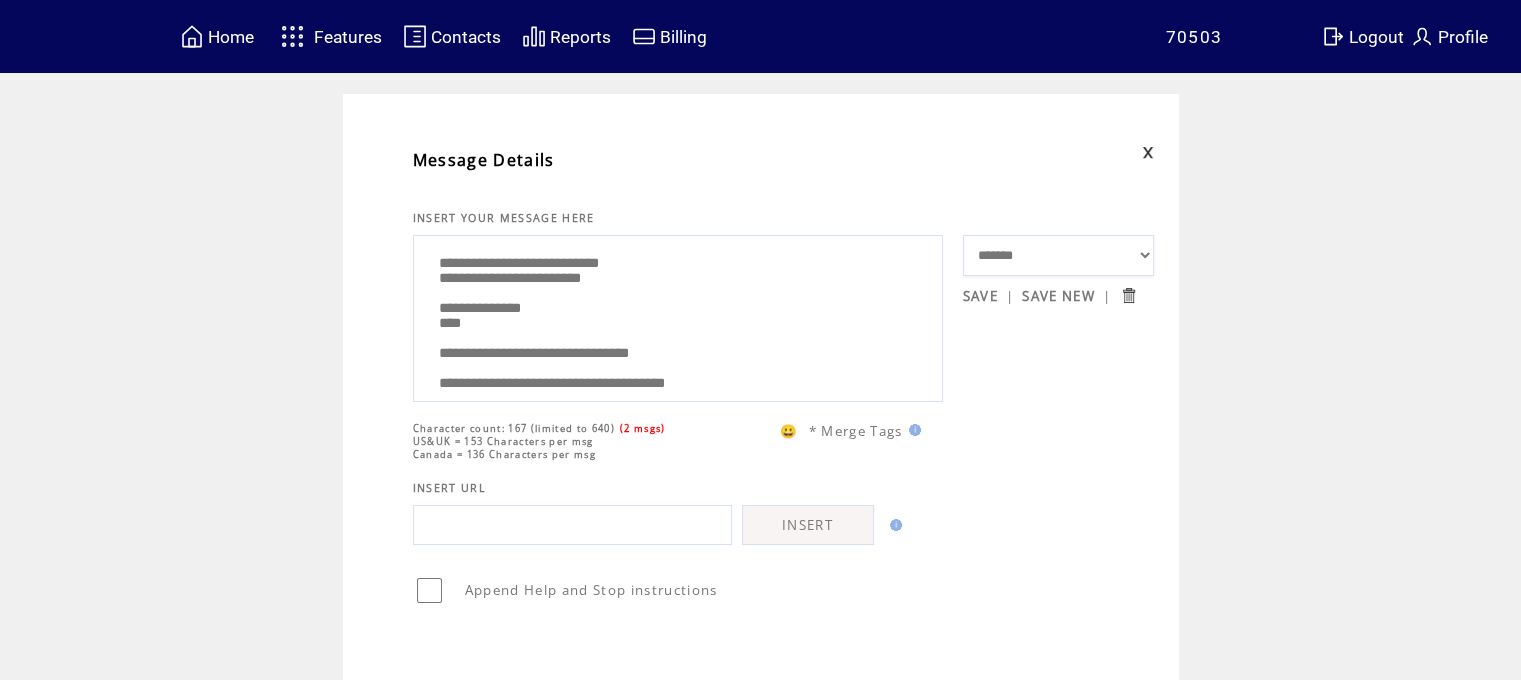 click on "**********" at bounding box center (678, 316) 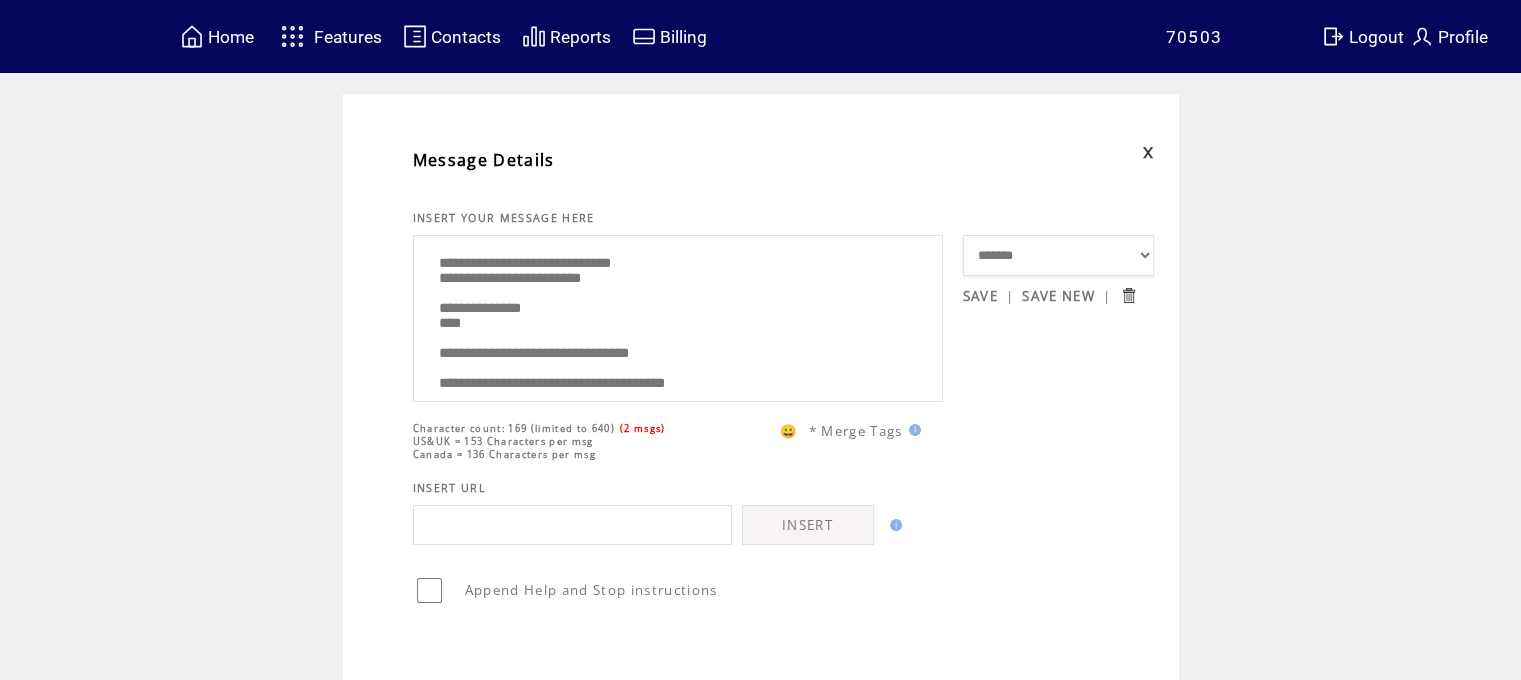 type on "**********" 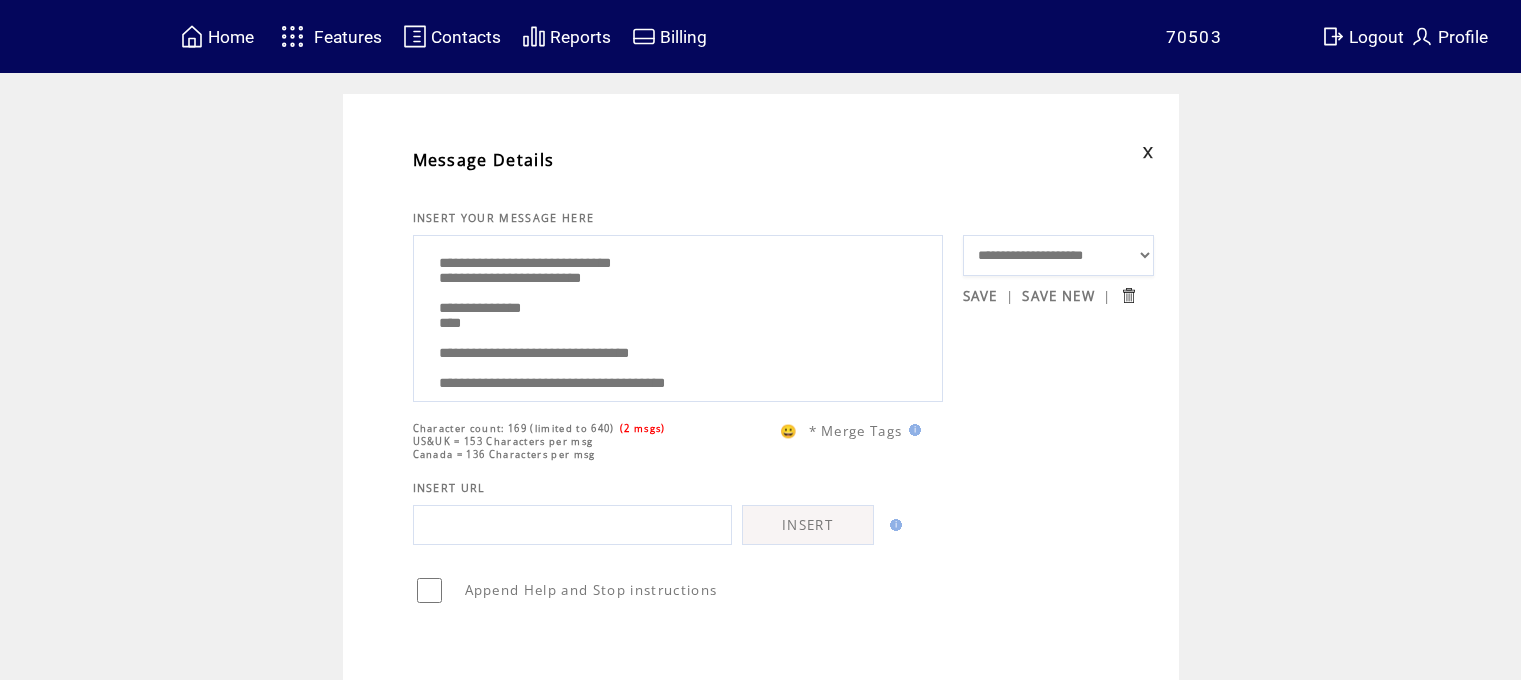scroll, scrollTop: 0, scrollLeft: 0, axis: both 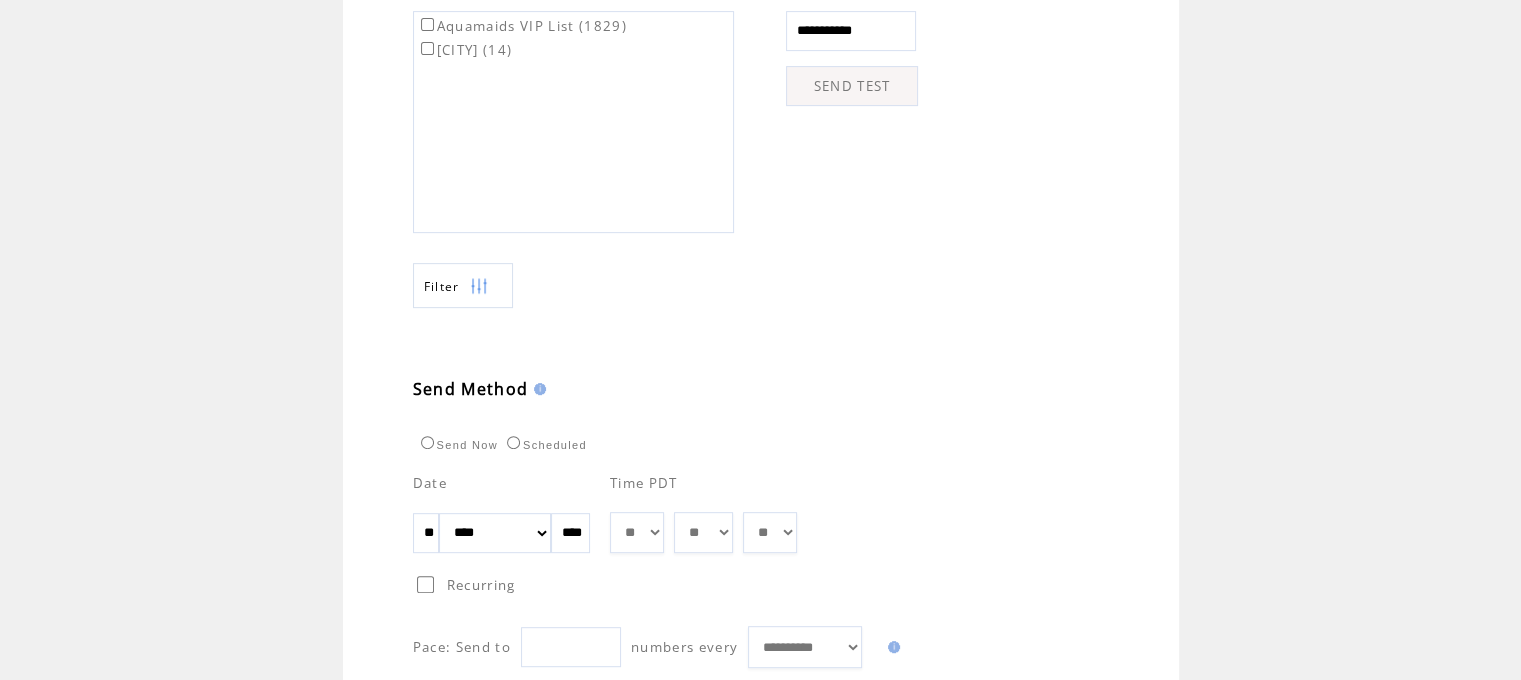 click on "** 	 ** 	 ** 	 ** 	 ** 	 ** 	 ** 	 ** 	 ** 	 ** 	 ** 	 ** 	 **" at bounding box center [637, 533] 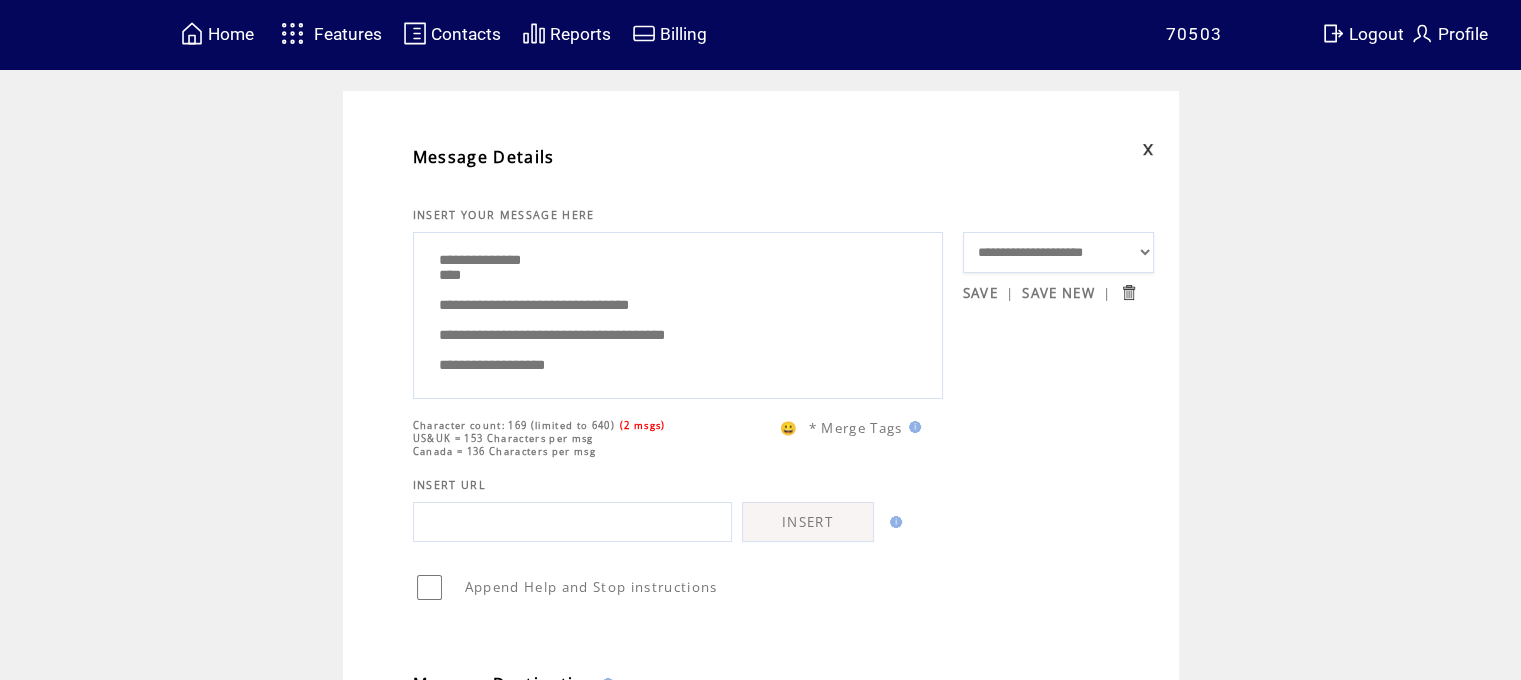 scroll, scrollTop: 0, scrollLeft: 0, axis: both 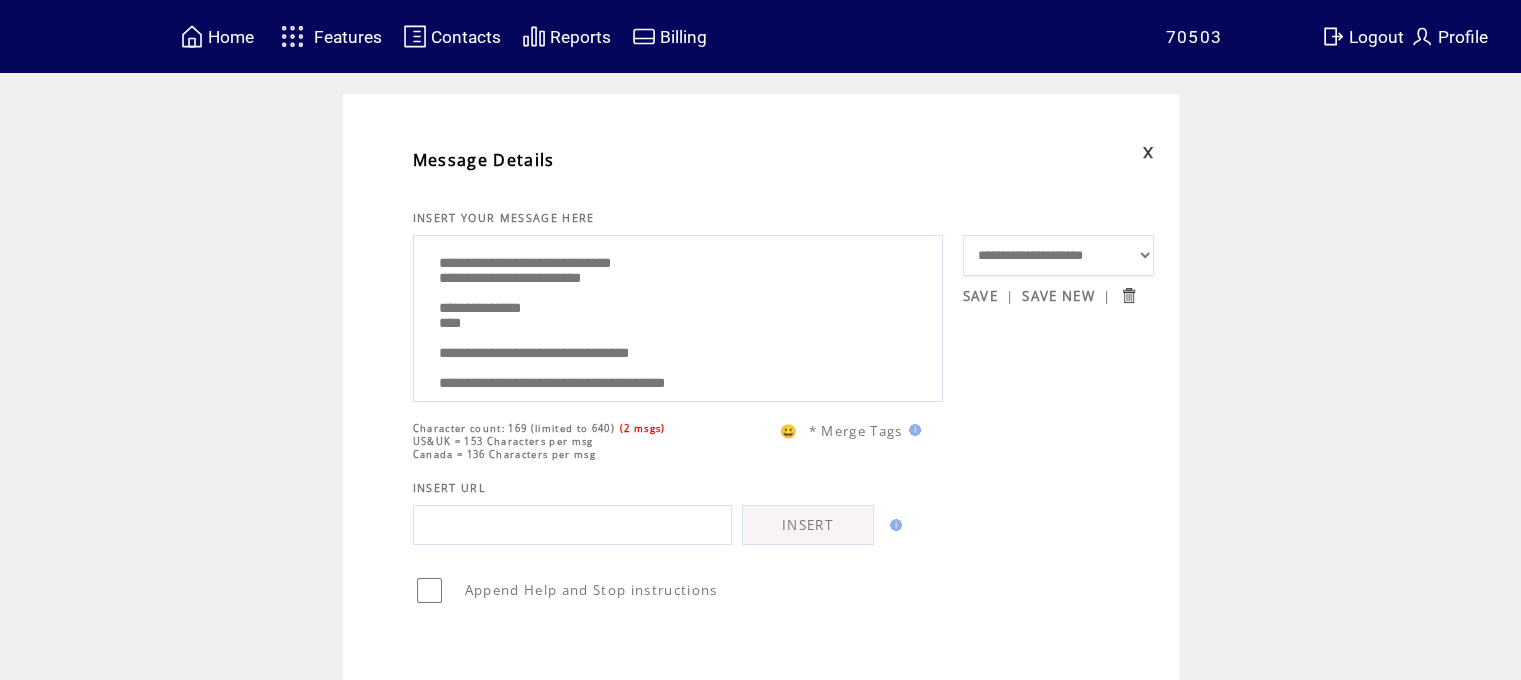 click on "SAVE" at bounding box center (980, 296) 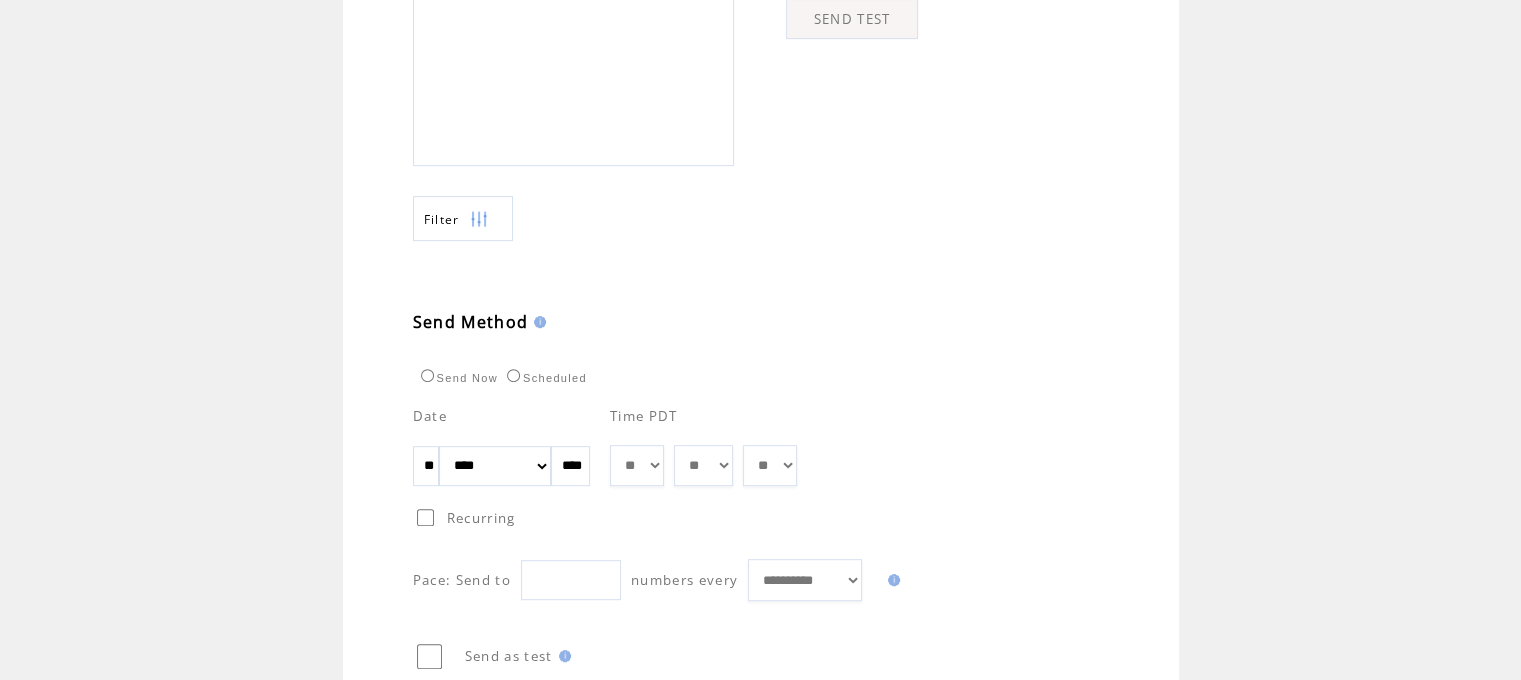 scroll, scrollTop: 1020, scrollLeft: 0, axis: vertical 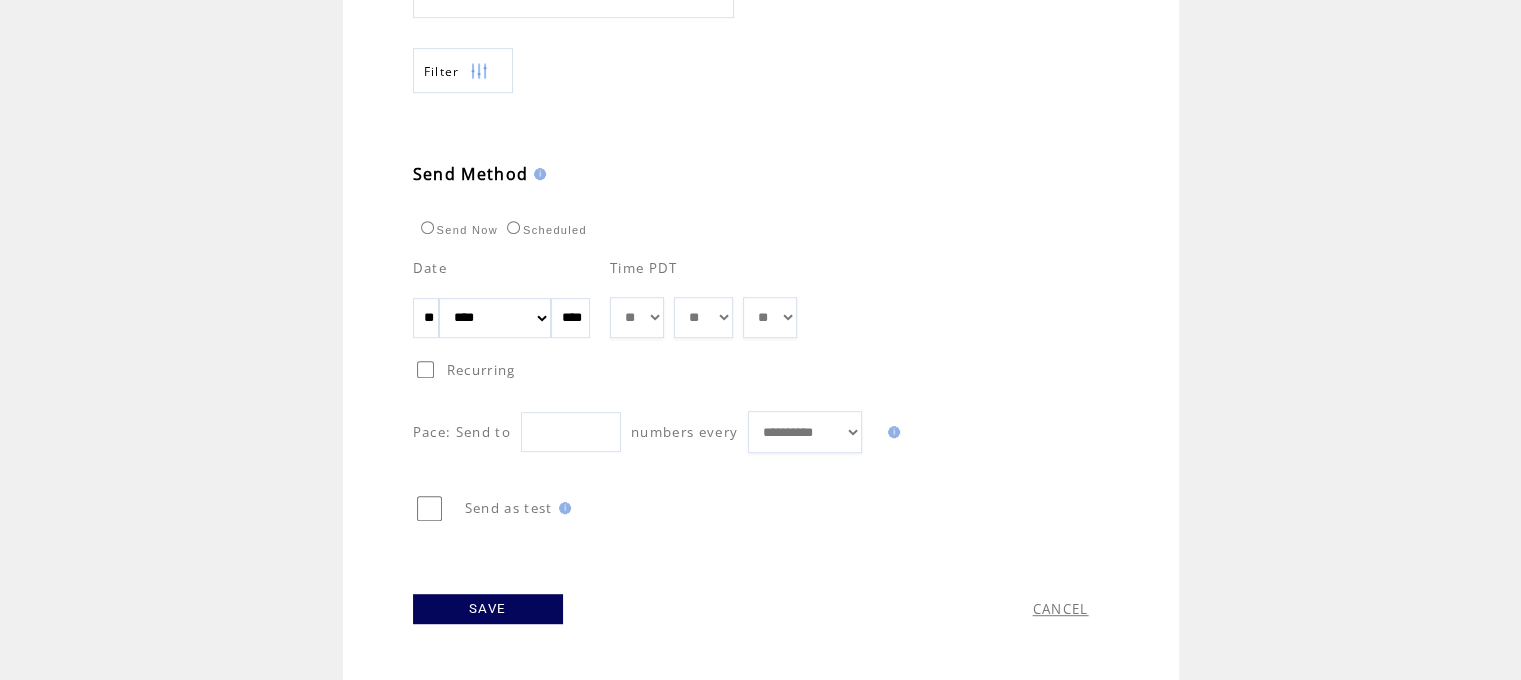 click on "SAVE" at bounding box center (488, 609) 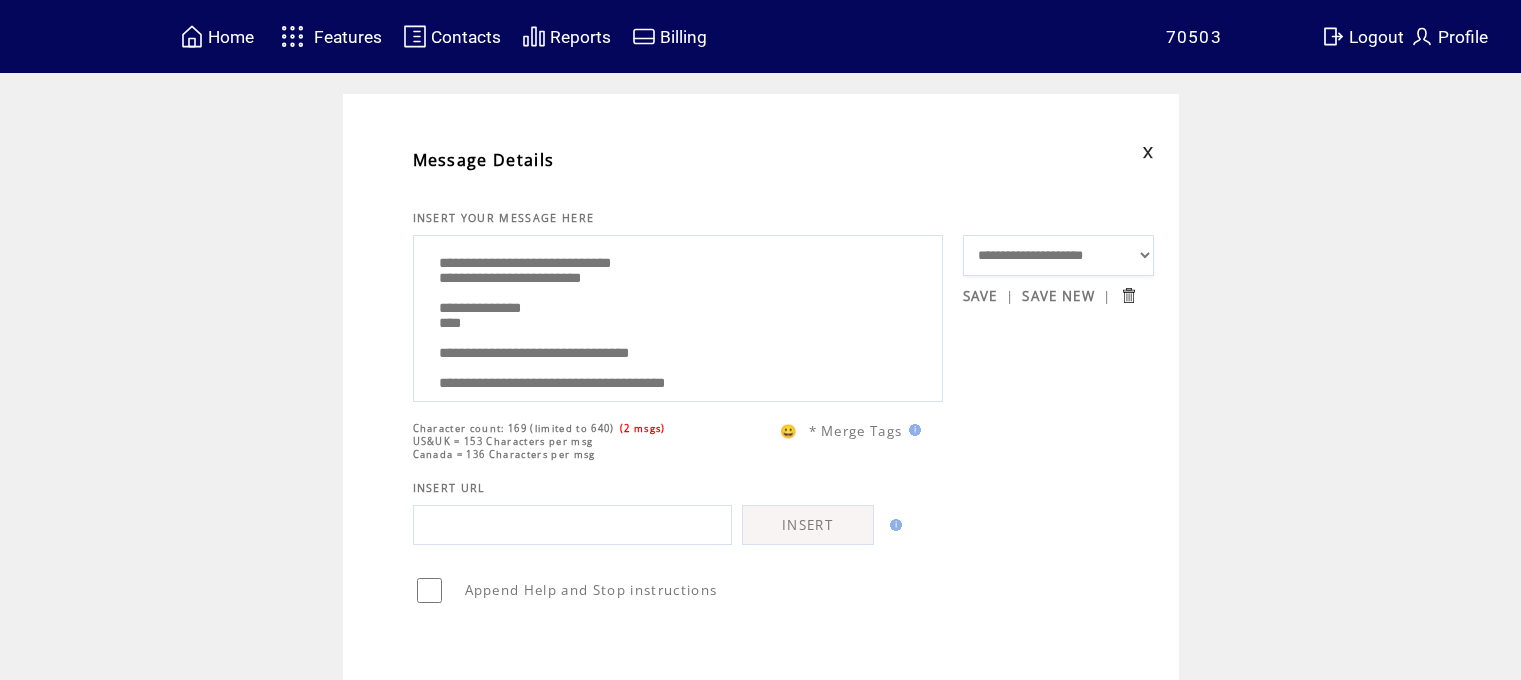 scroll, scrollTop: 0, scrollLeft: 0, axis: both 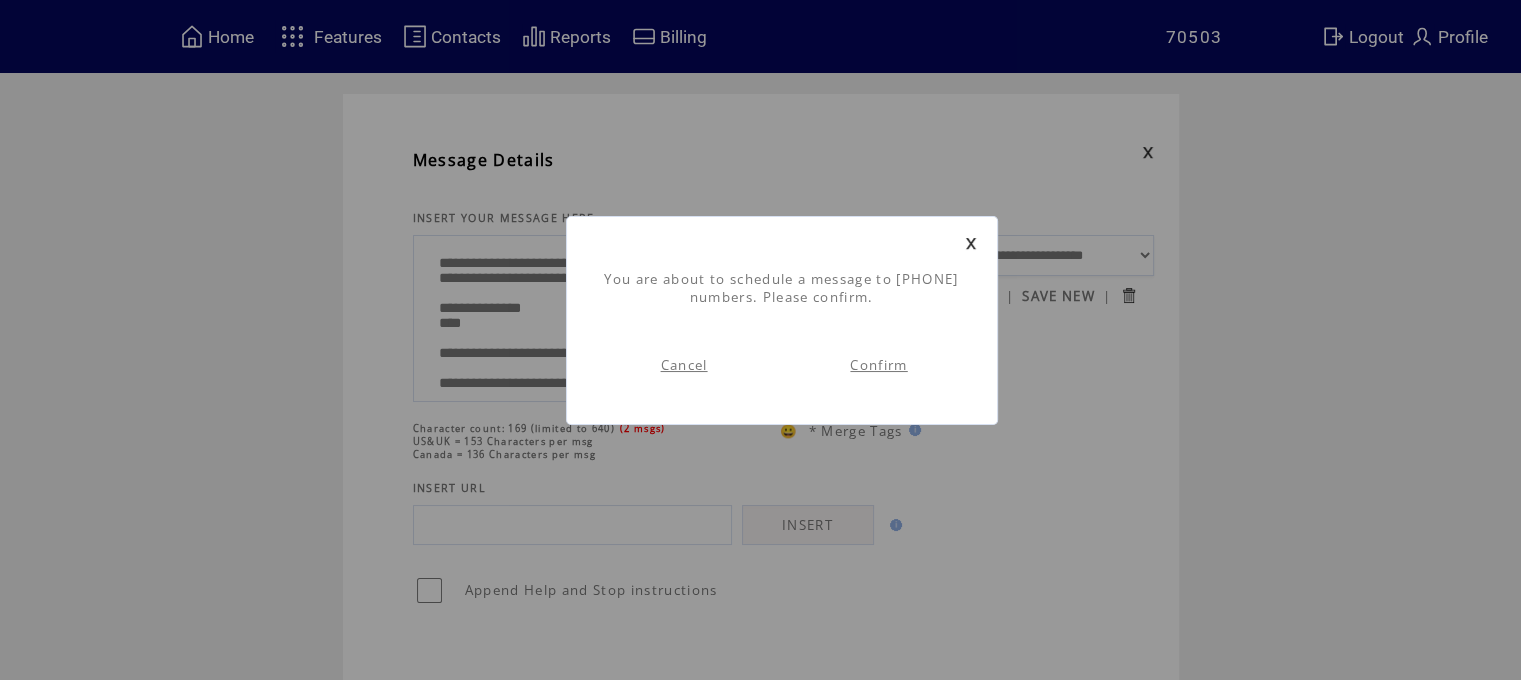click on "Confirm" at bounding box center (878, 365) 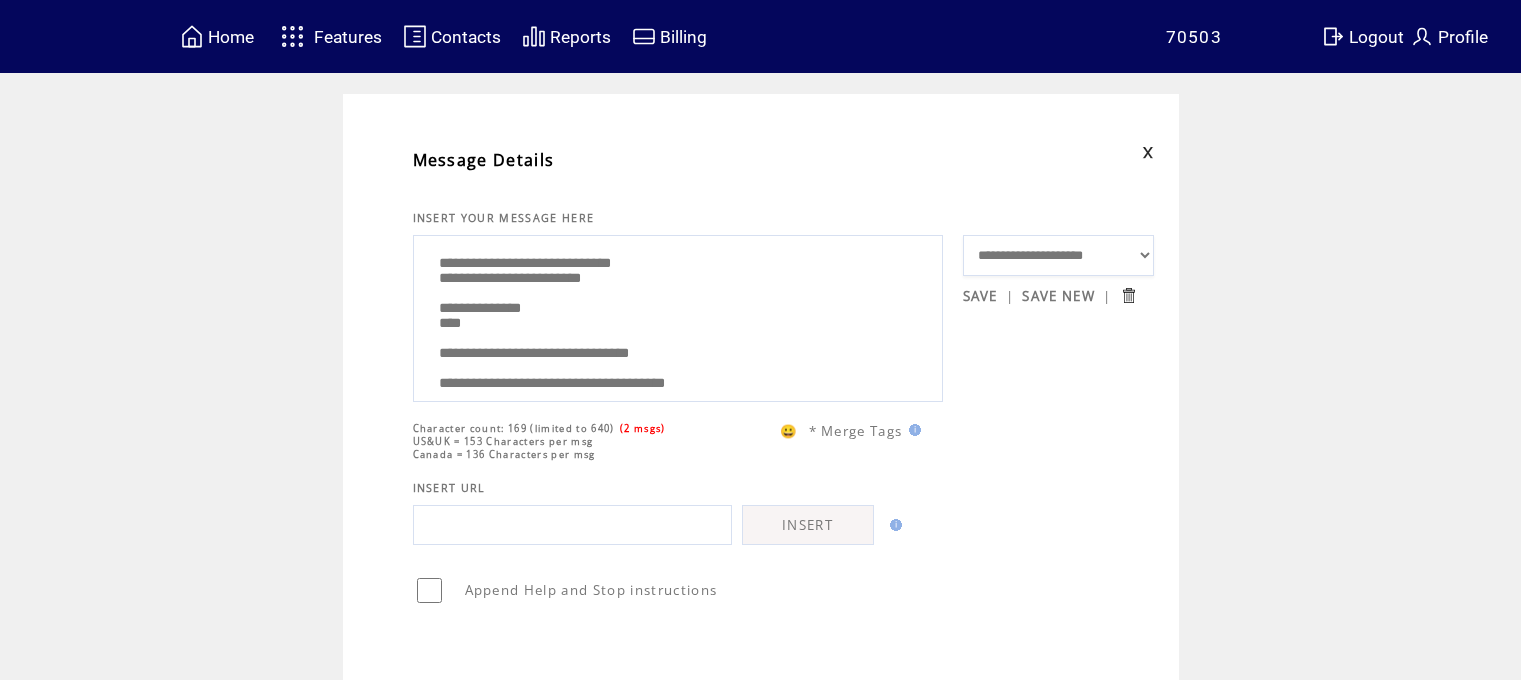 scroll, scrollTop: 0, scrollLeft: 0, axis: both 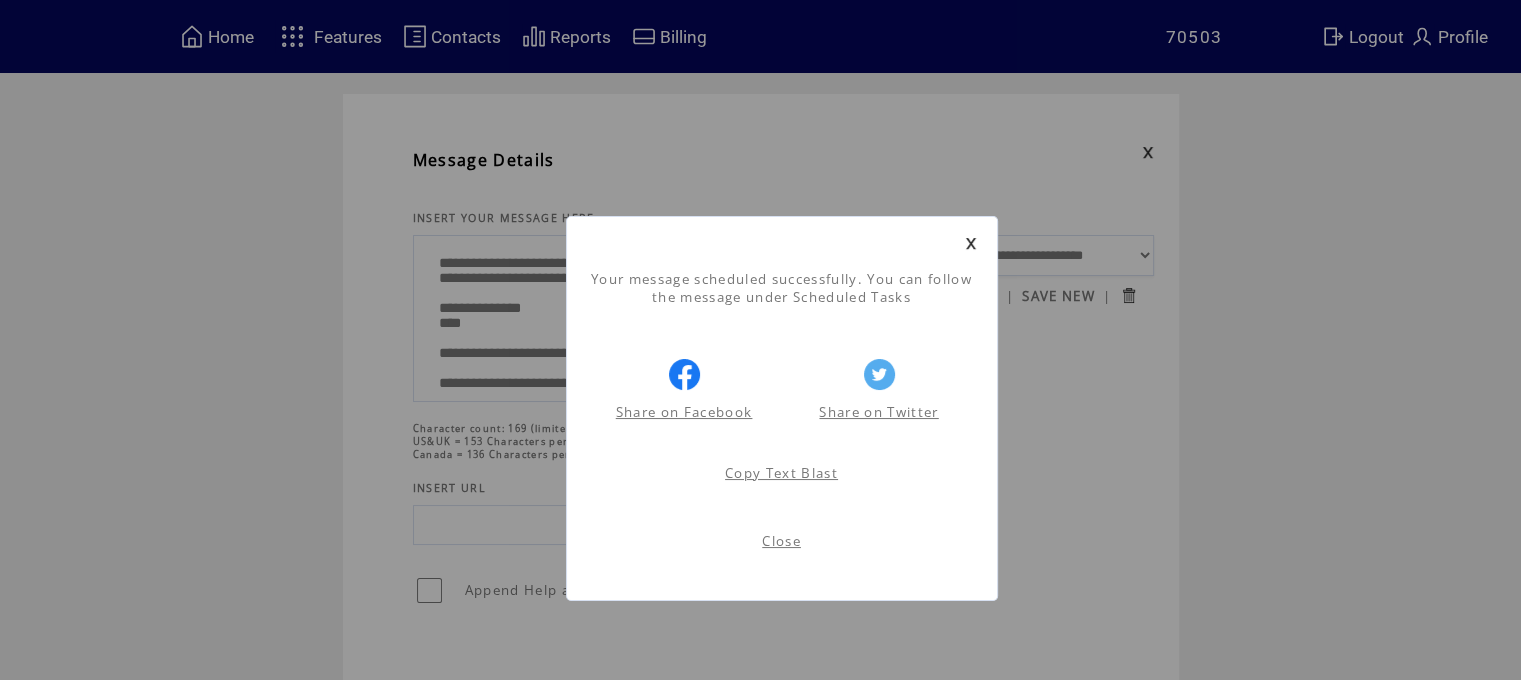 click on "Close" at bounding box center (781, 541) 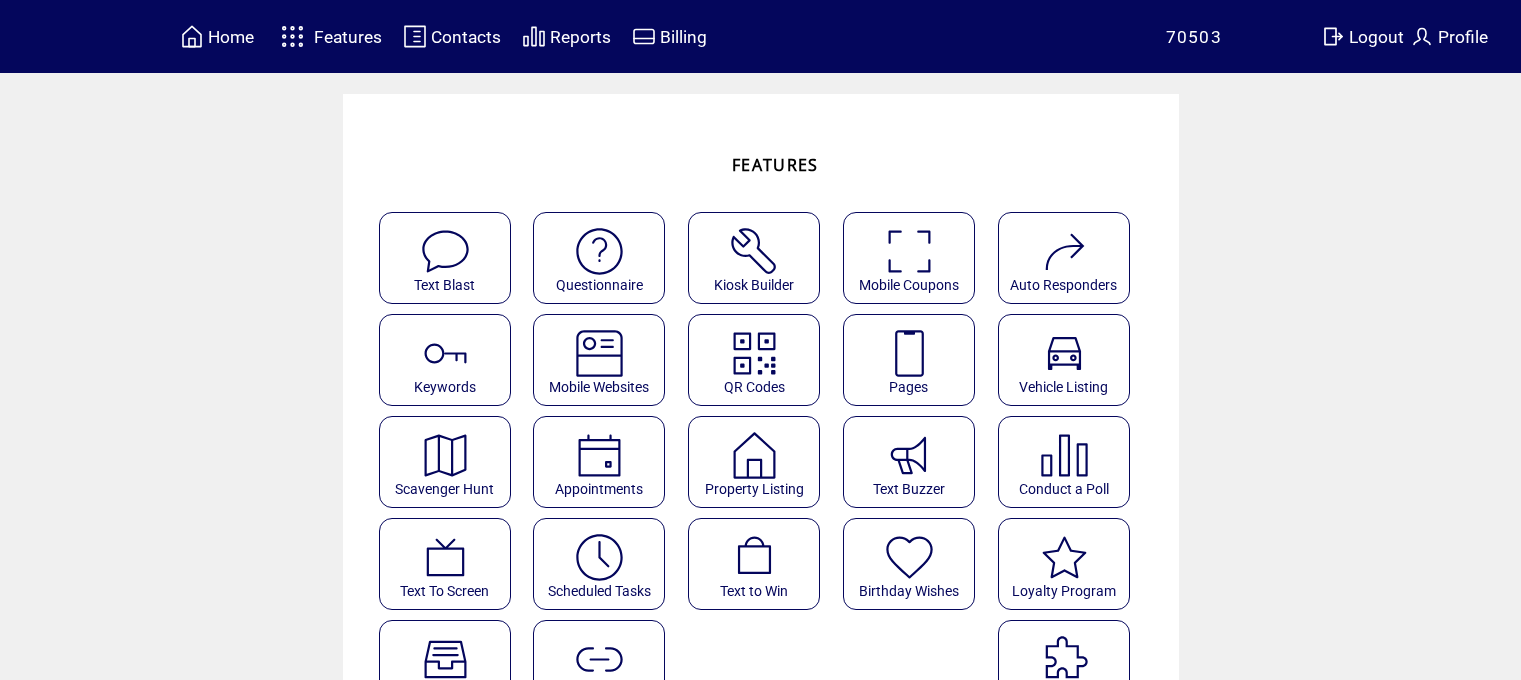 scroll, scrollTop: 0, scrollLeft: 0, axis: both 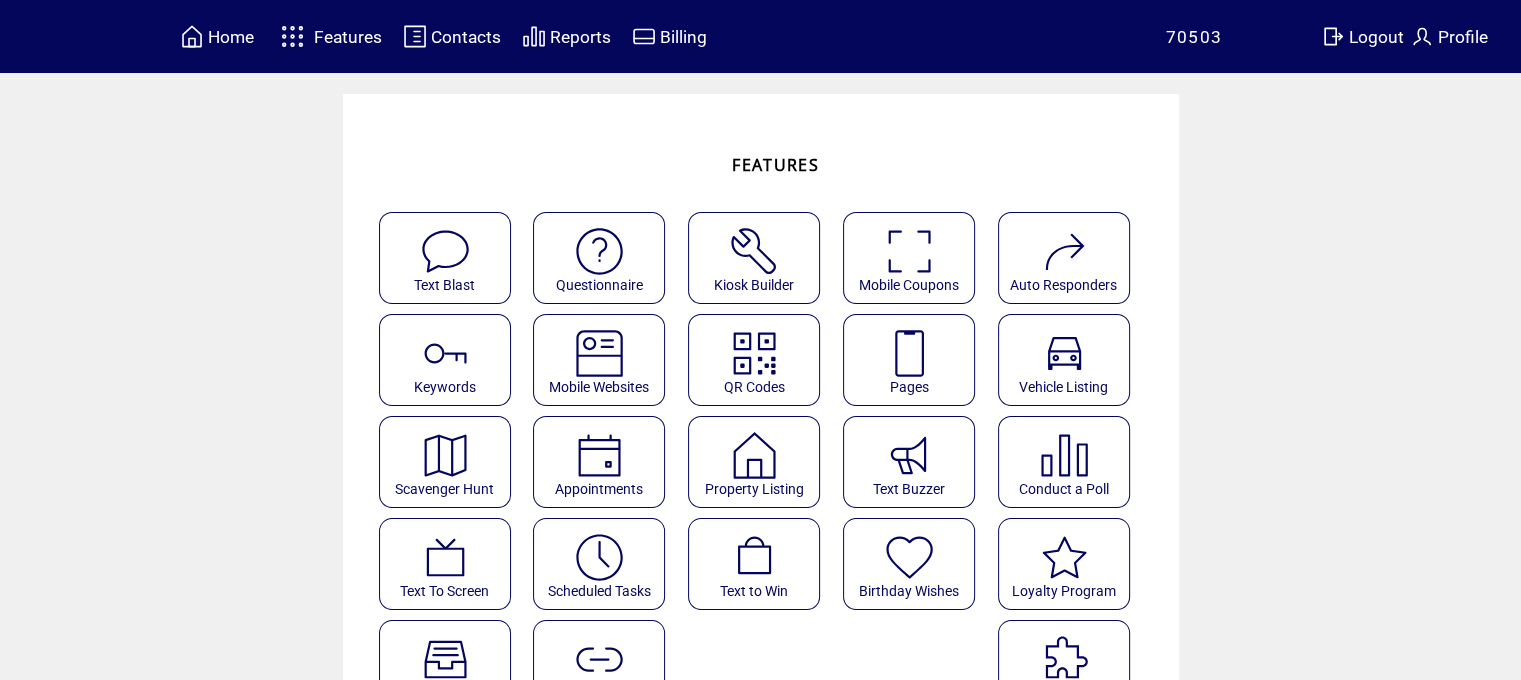 click at bounding box center [599, 557] 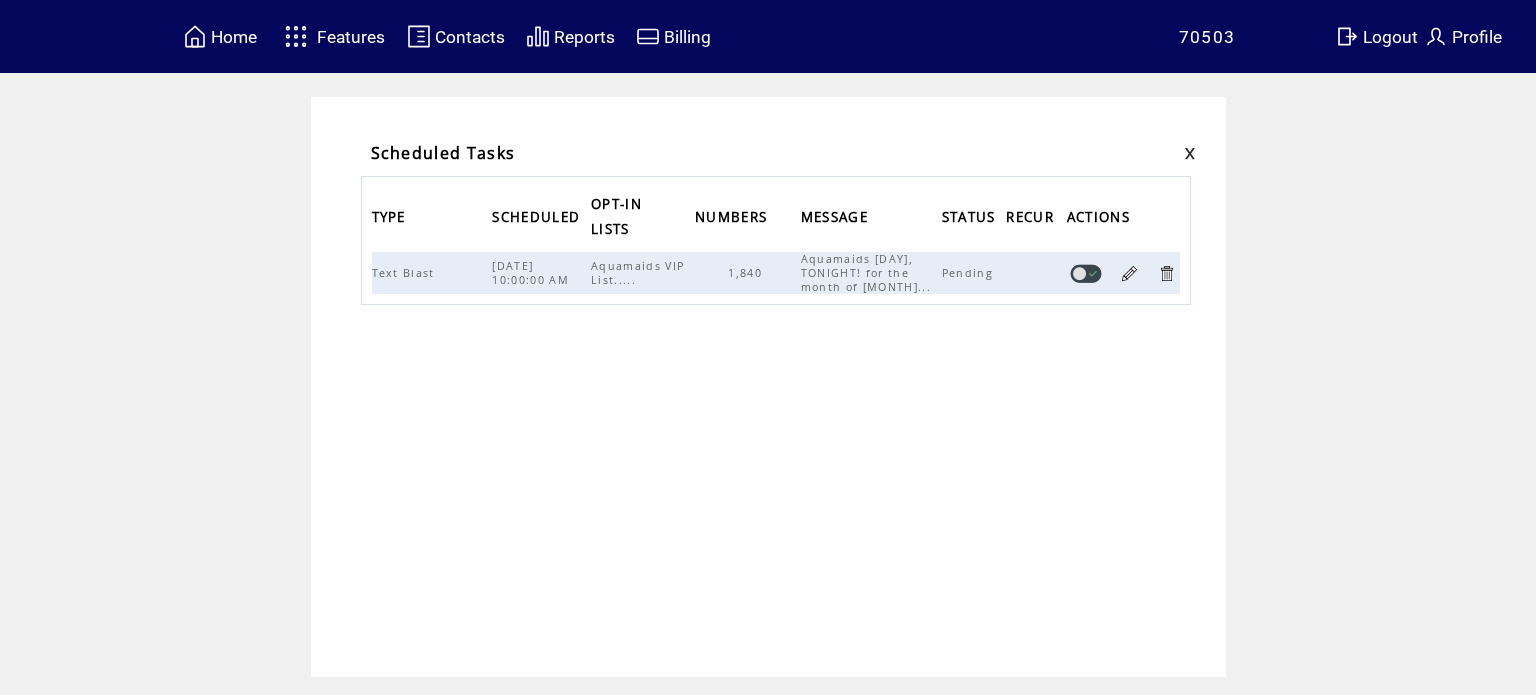 scroll, scrollTop: 0, scrollLeft: 0, axis: both 